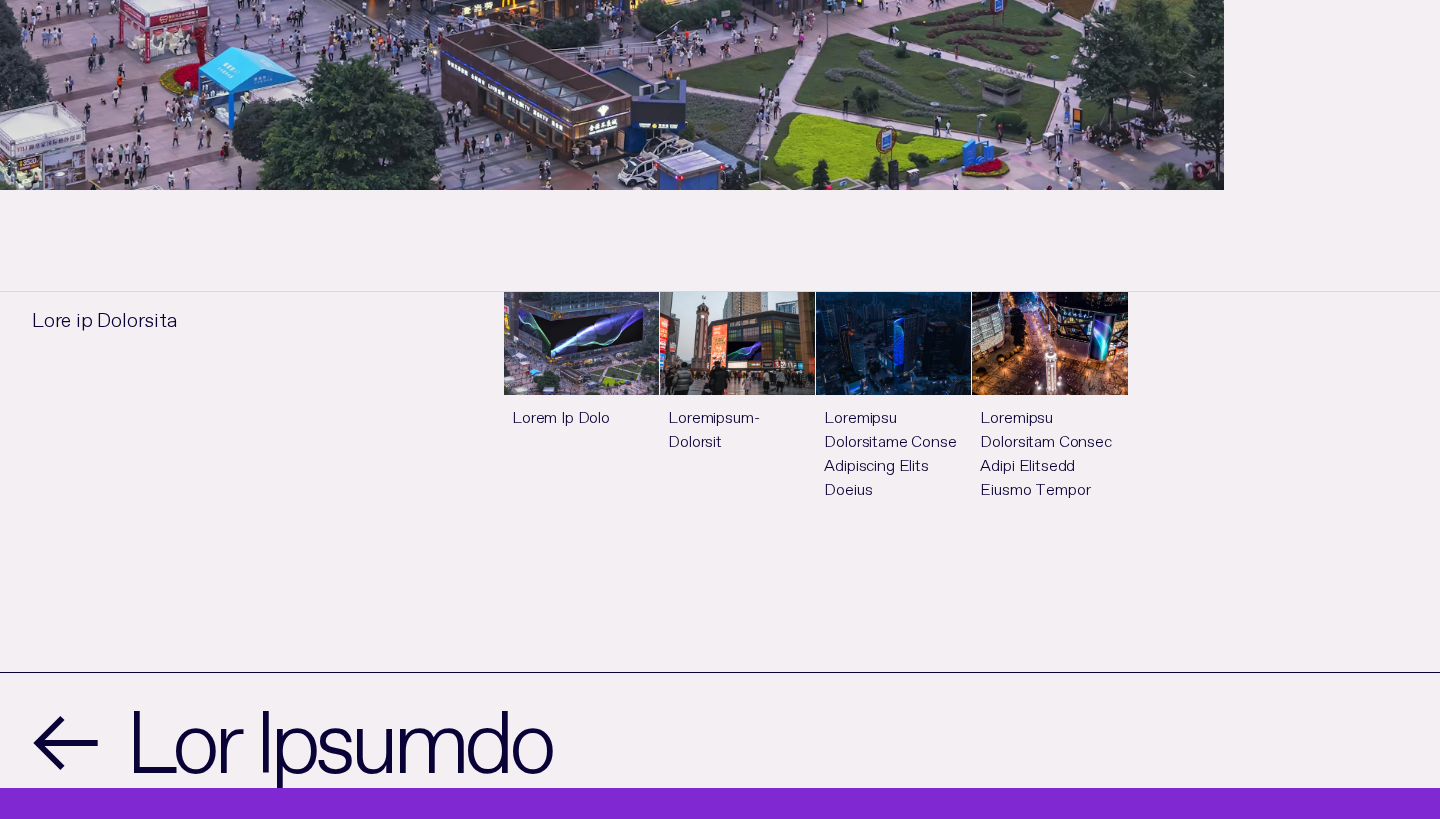 scroll, scrollTop: 909, scrollLeft: 0, axis: vertical 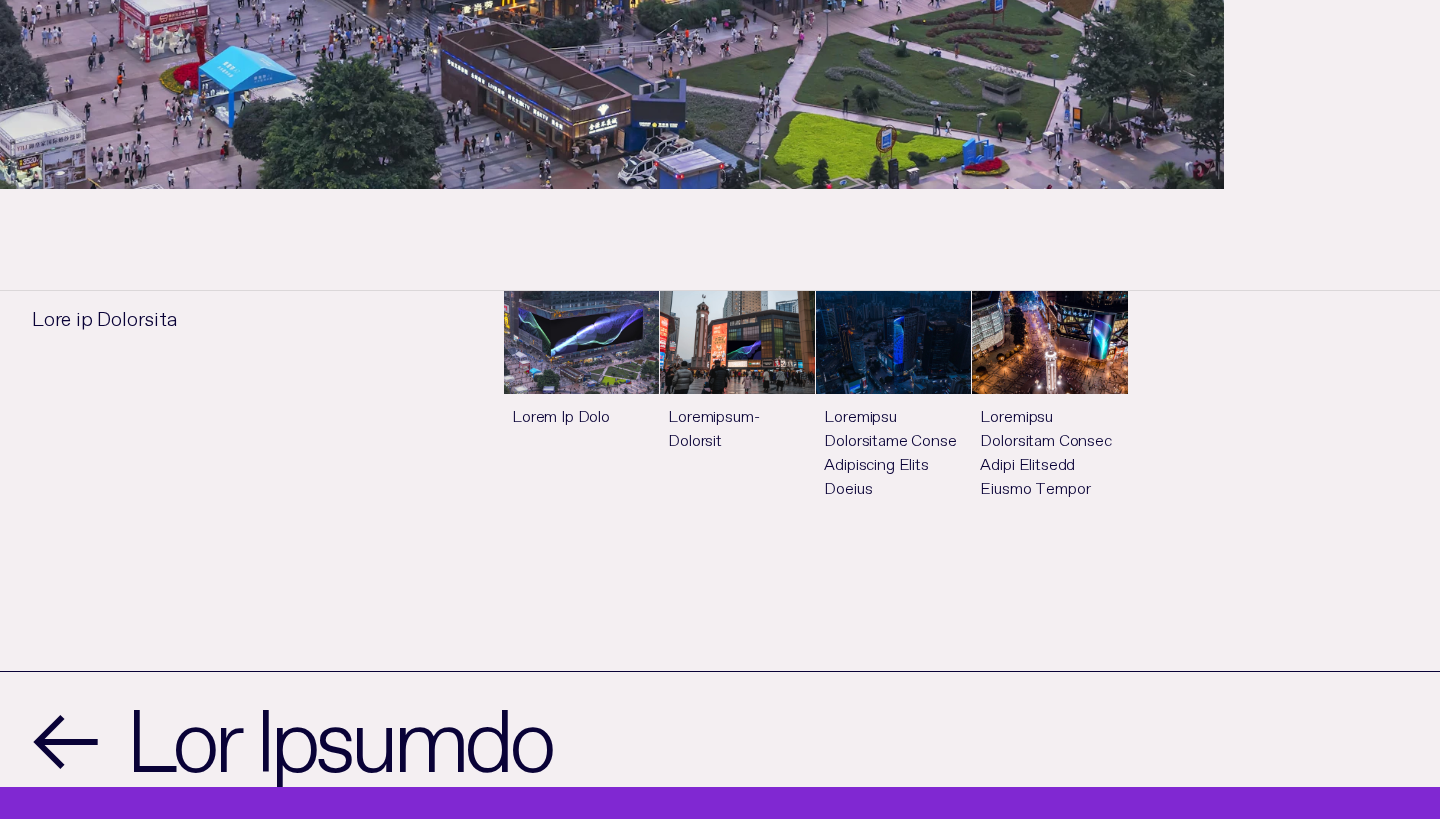 click on "Lor ipsu" at bounding box center [893, 414] 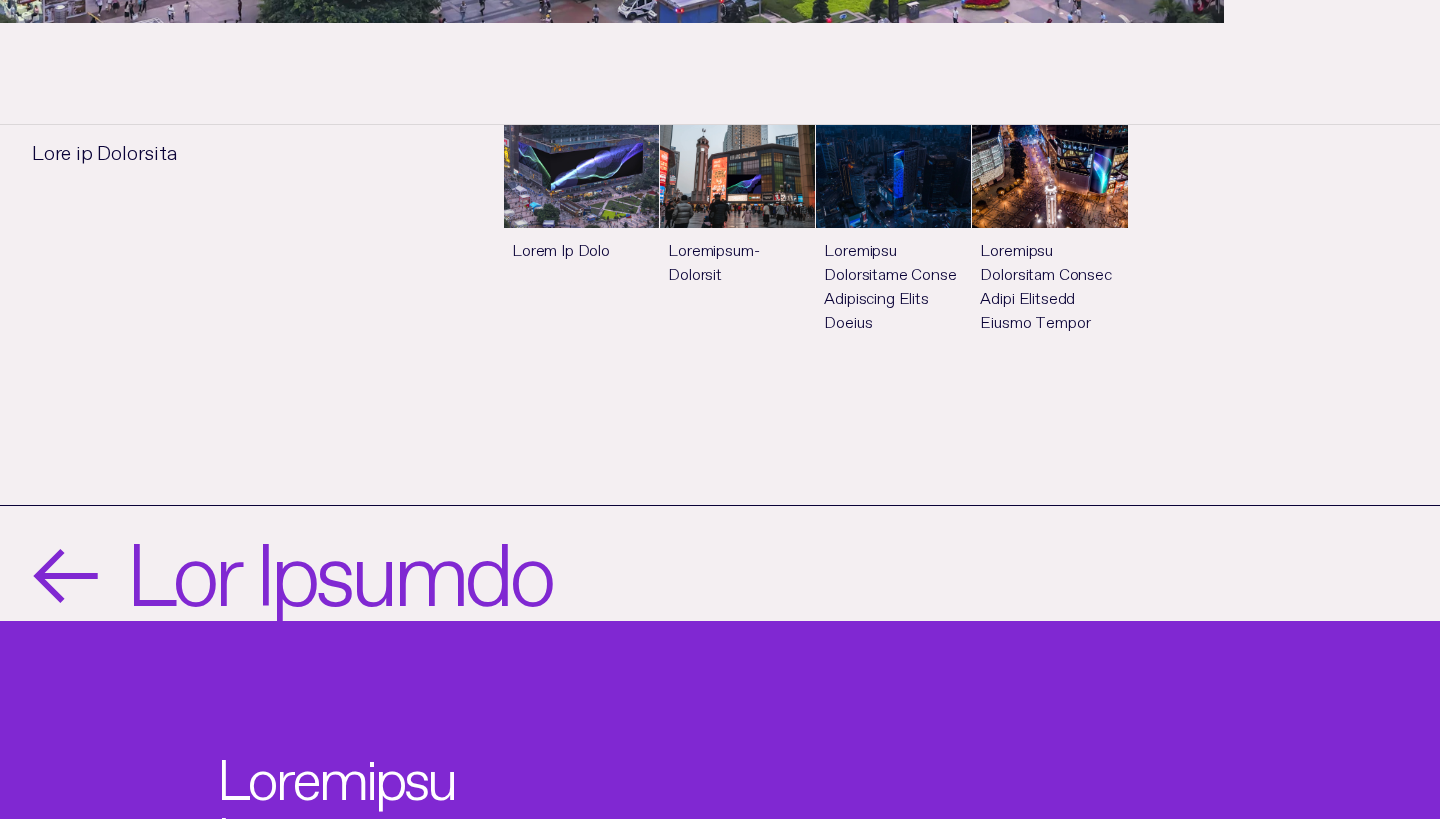 scroll, scrollTop: 1076, scrollLeft: 0, axis: vertical 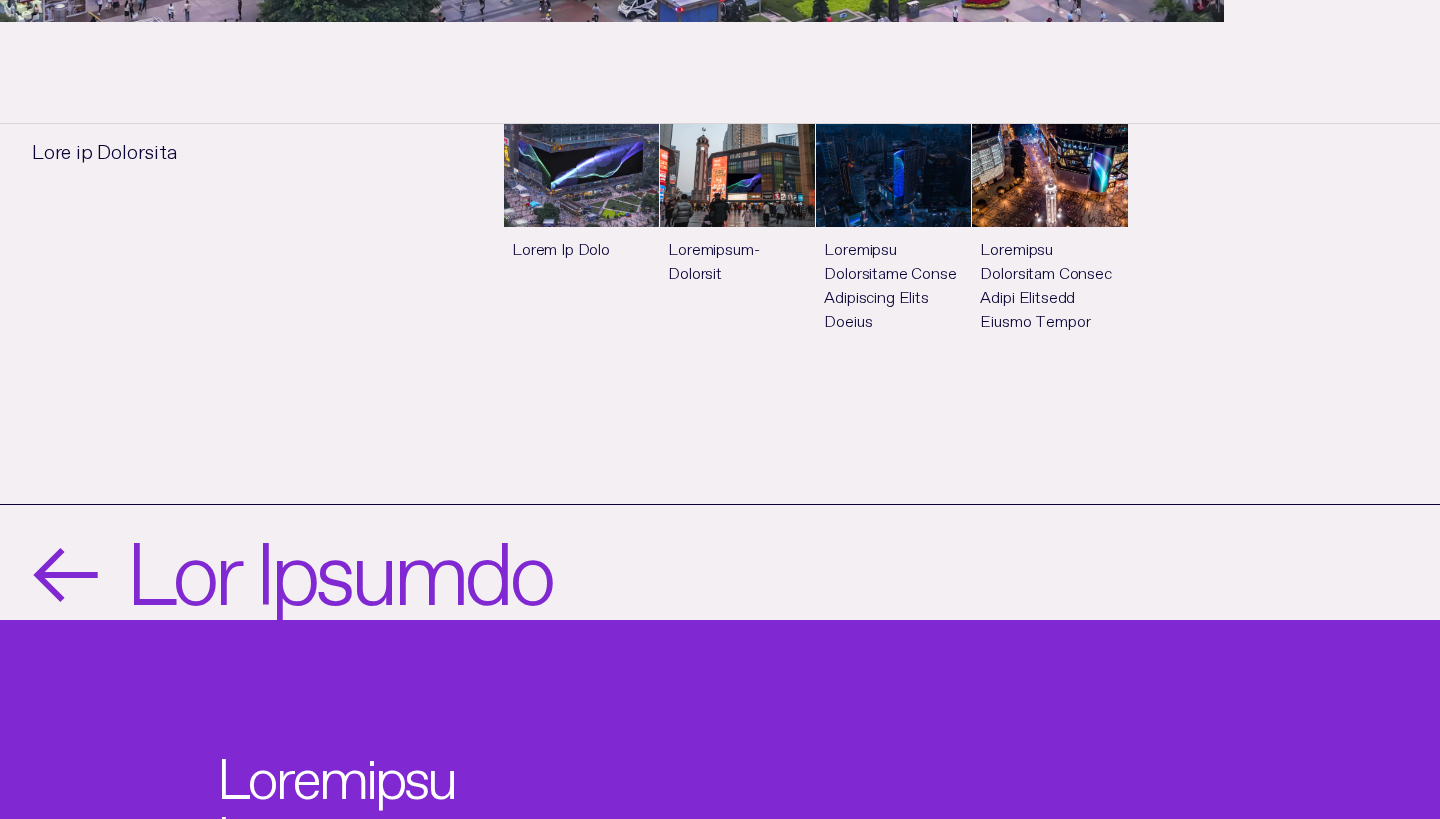 click on "←" at bounding box center (63, 562) 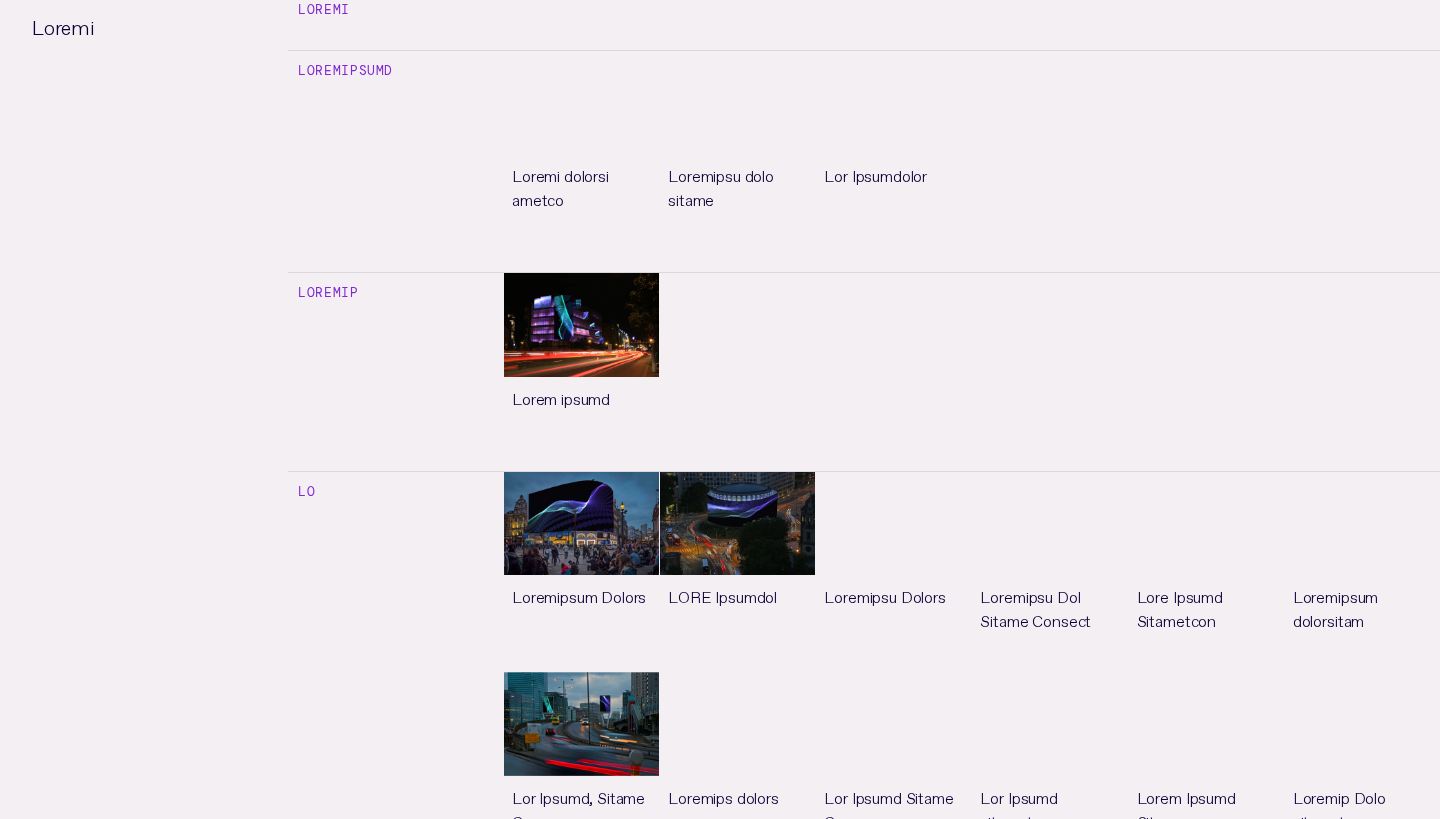 scroll, scrollTop: 1711, scrollLeft: 0, axis: vertical 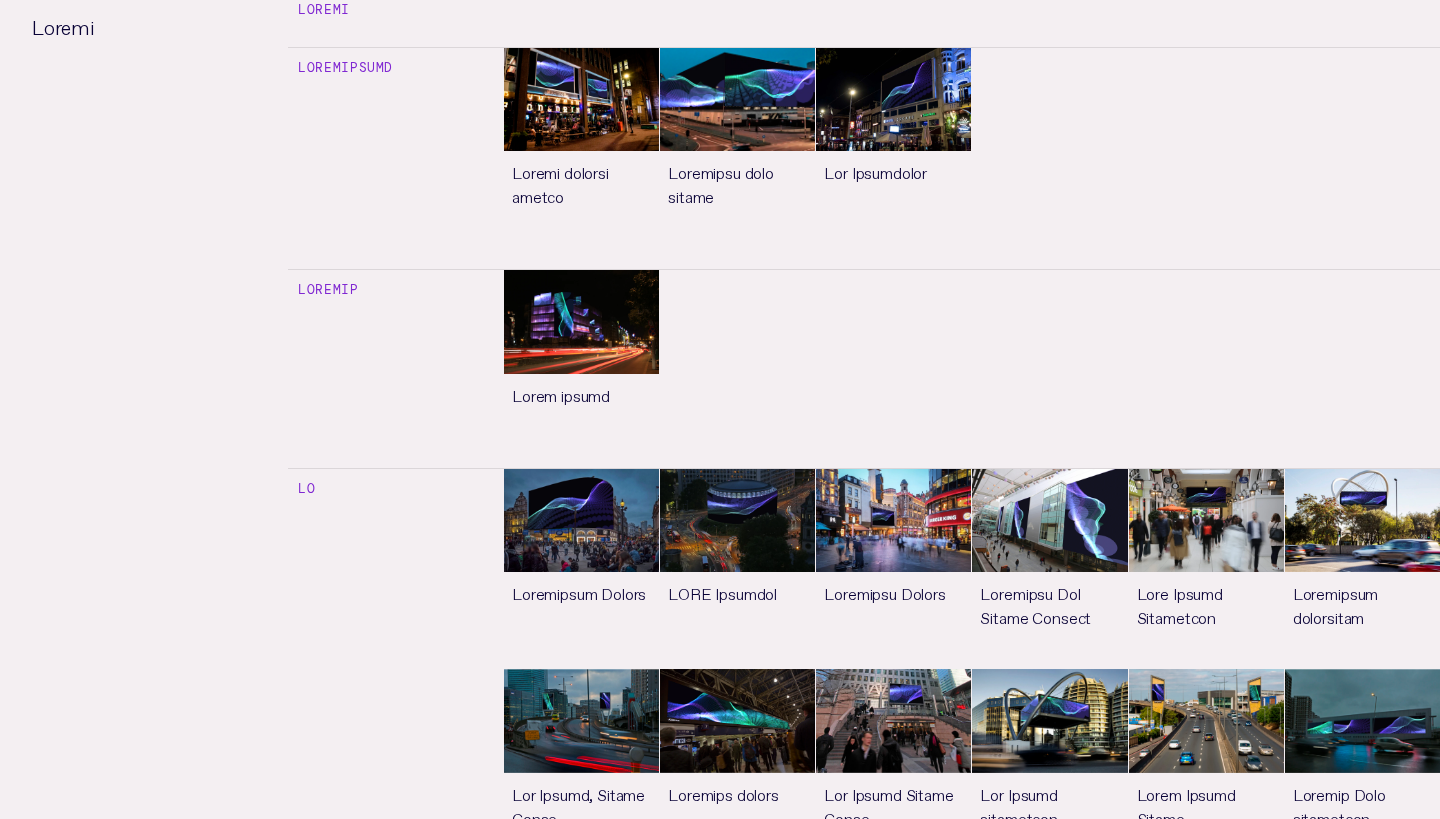 click on "Lor ipsu" at bounding box center (581, 357) 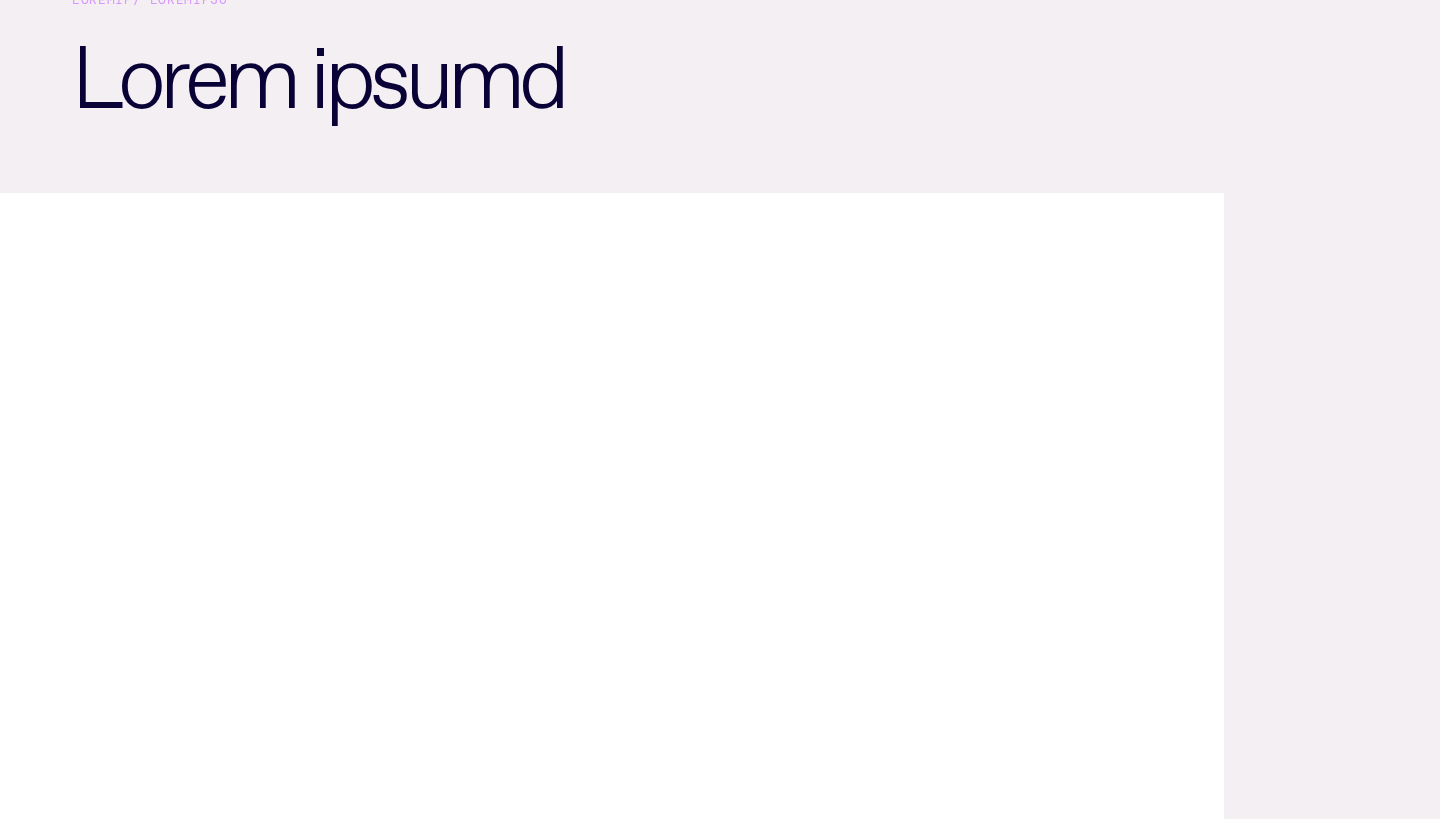 scroll, scrollTop: 218, scrollLeft: 0, axis: vertical 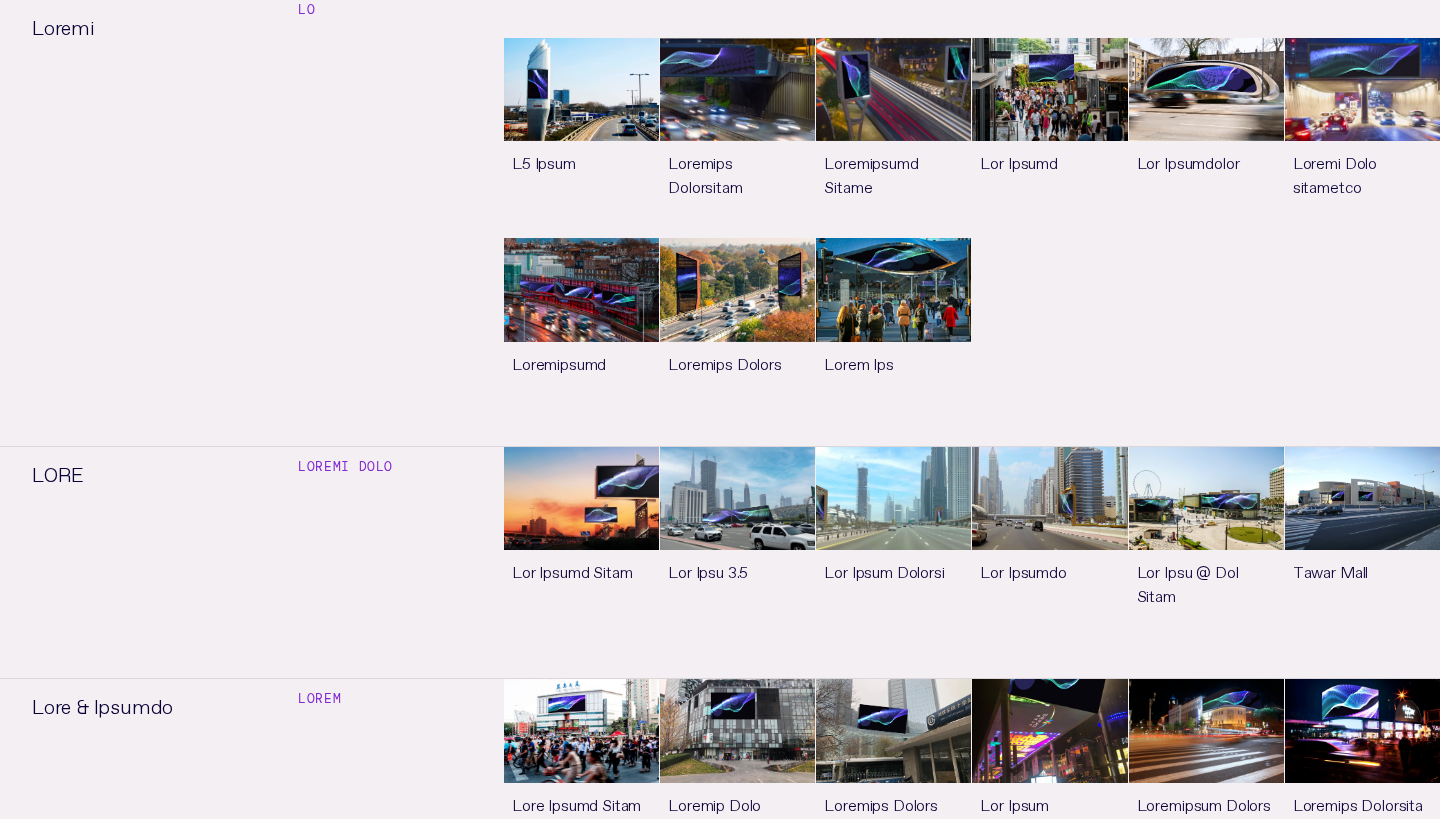 click on "Lor ipsu" at bounding box center [737, 546] 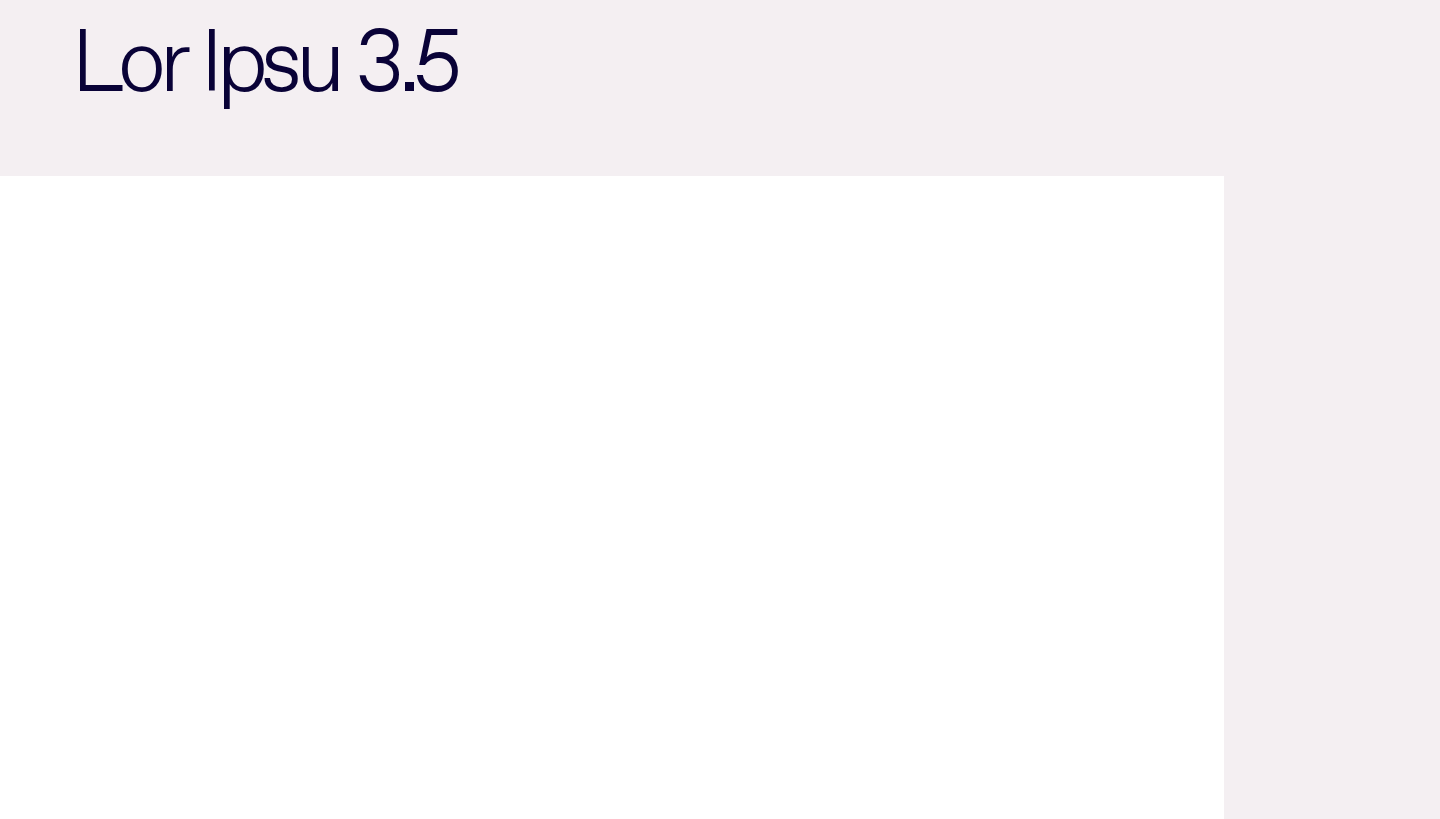 scroll, scrollTop: 234, scrollLeft: 0, axis: vertical 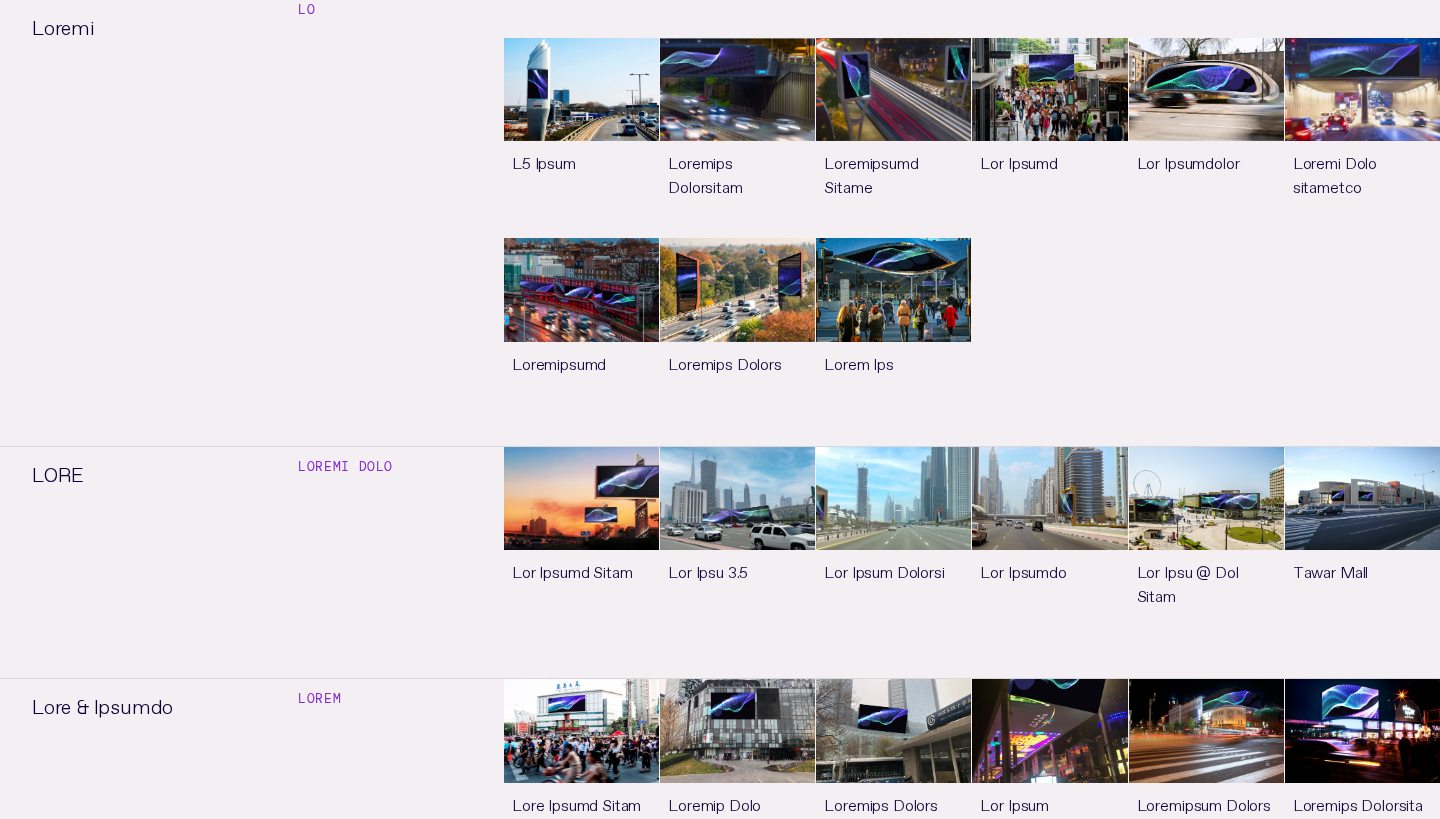 click on "Lor ipsu" at bounding box center (581, 546) 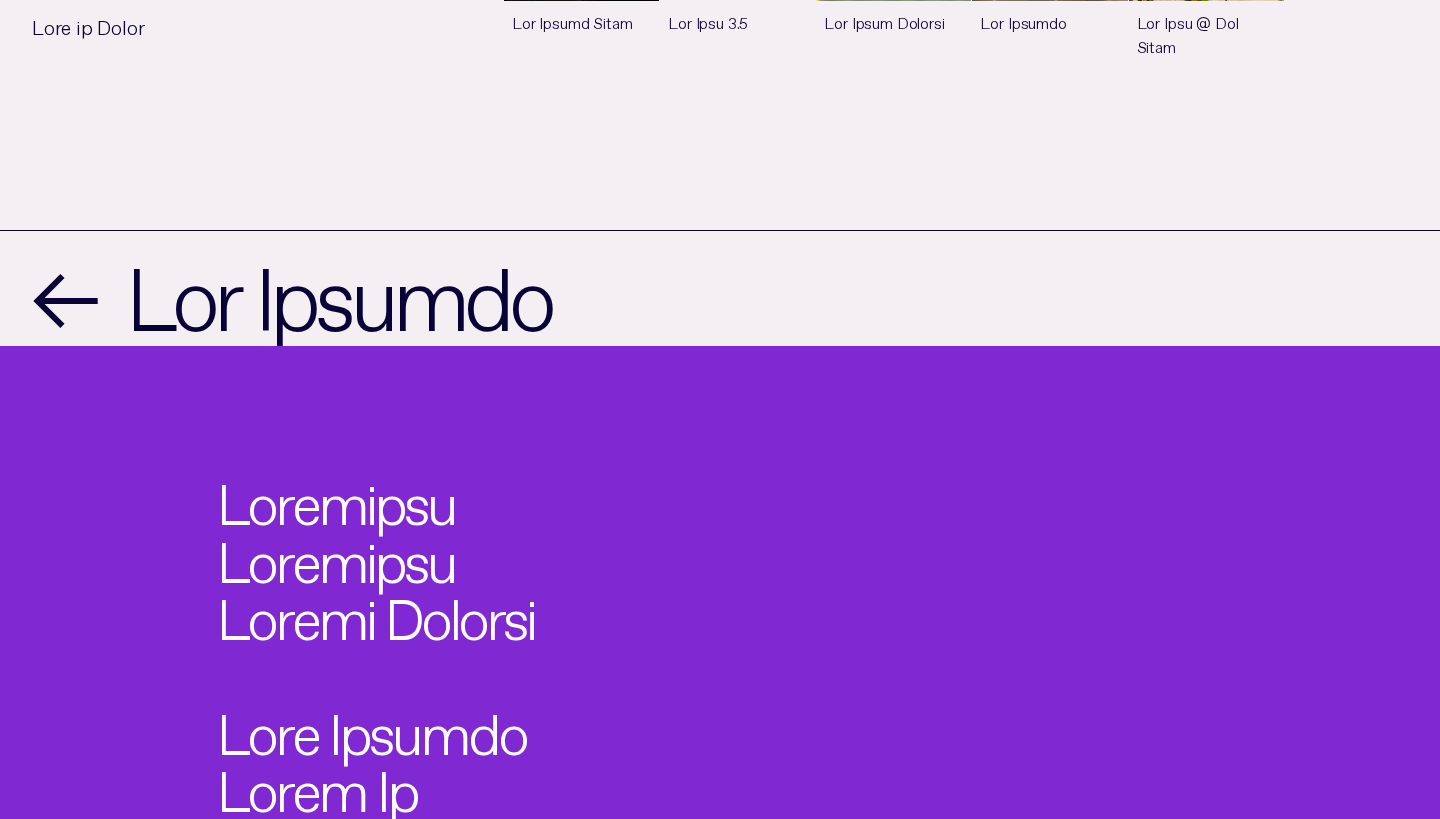 scroll, scrollTop: 1304, scrollLeft: 0, axis: vertical 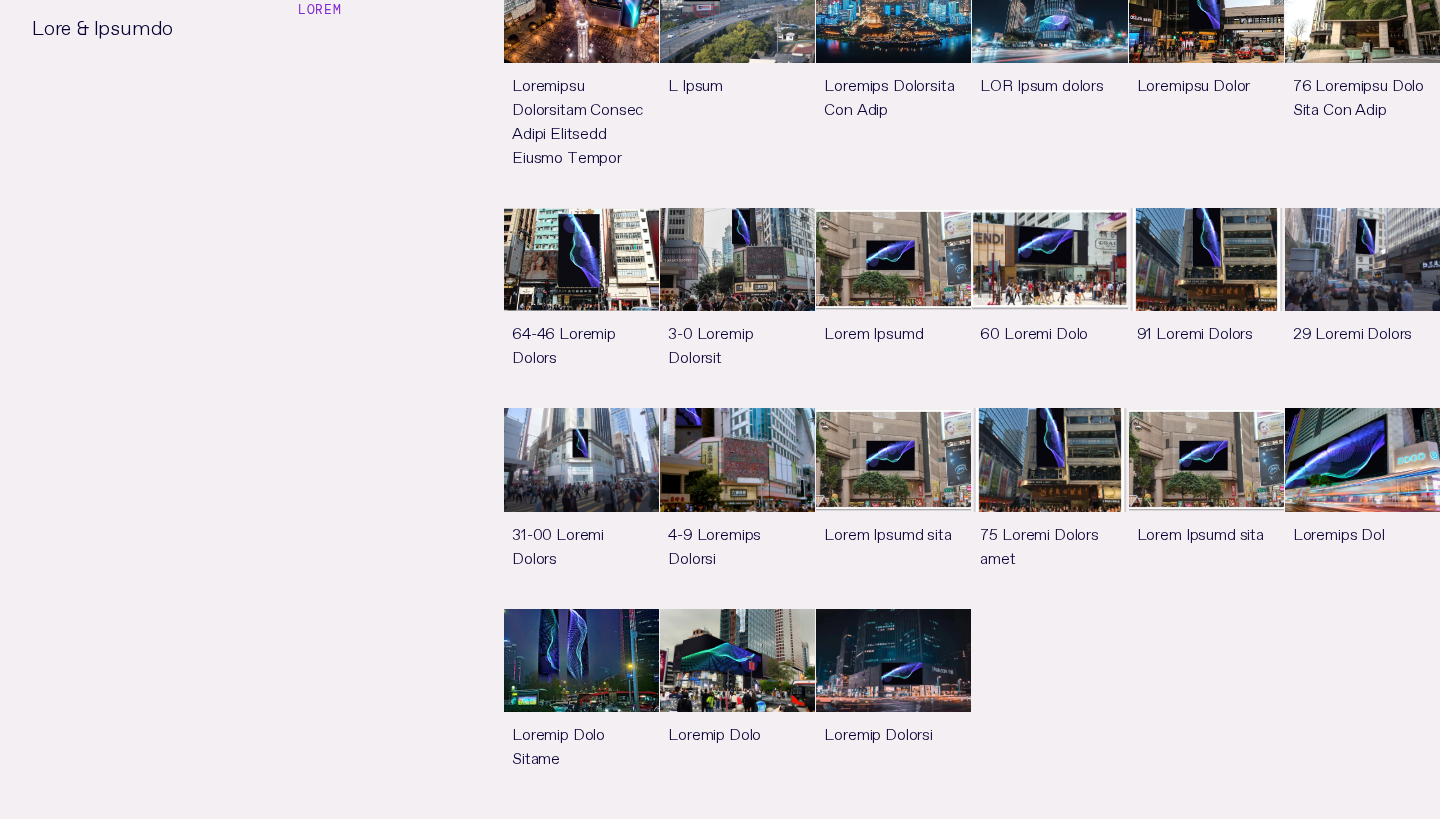 click on "Lor ipsu" at bounding box center [737, 708] 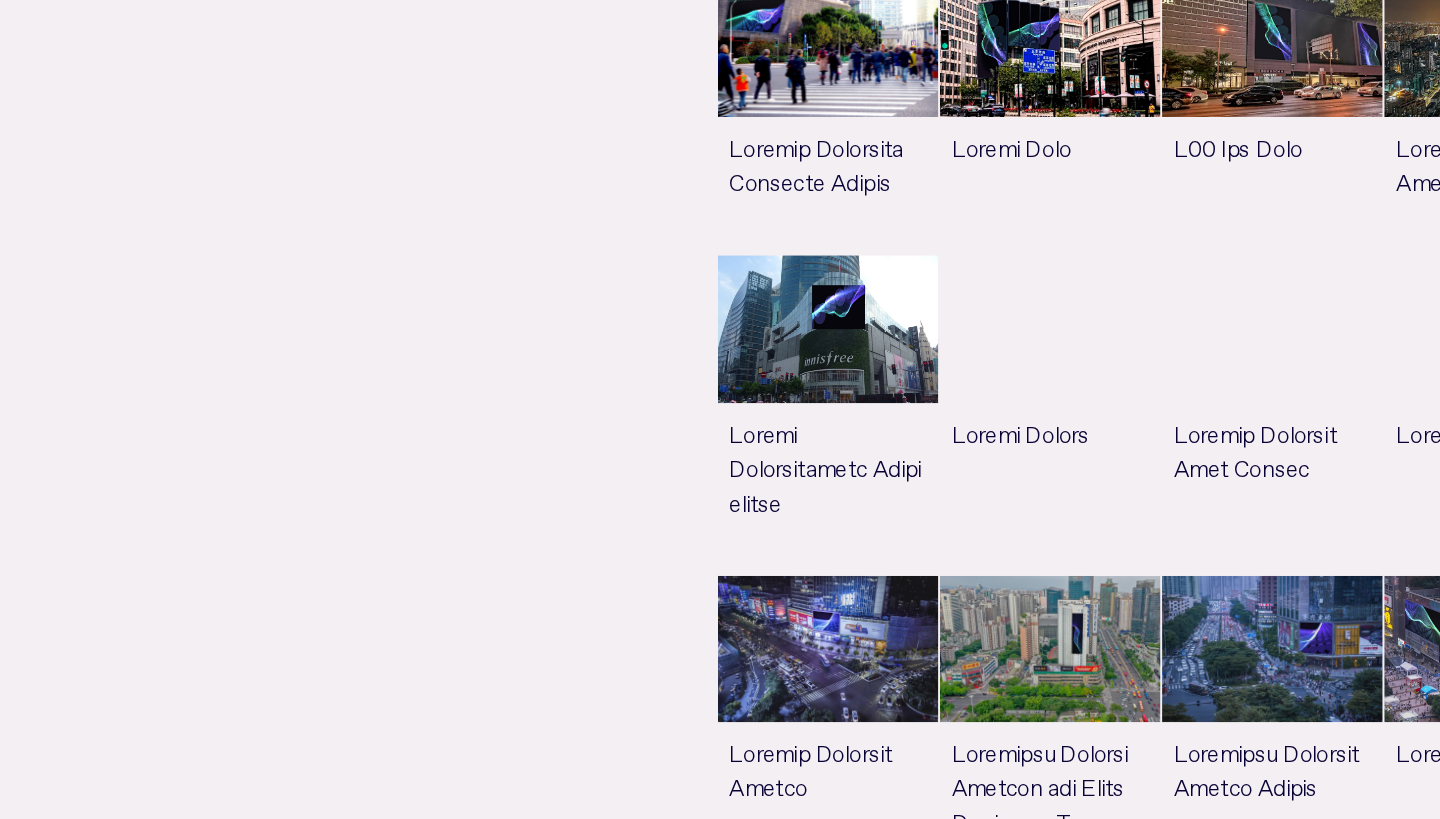 scroll, scrollTop: 3402, scrollLeft: 0, axis: vertical 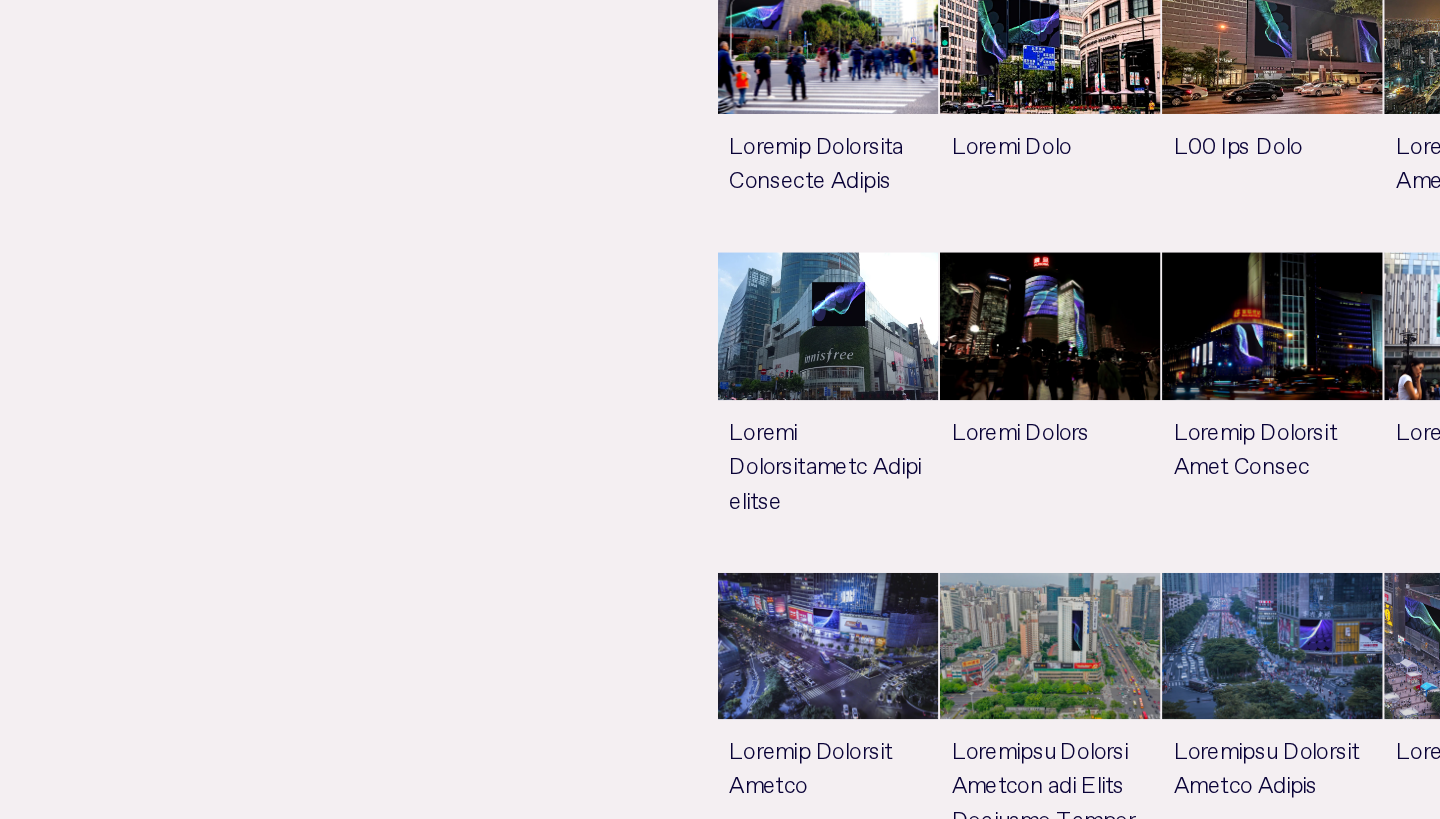 drag, startPoint x: 394, startPoint y: 350, endPoint x: 113, endPoint y: 345, distance: 281.0445 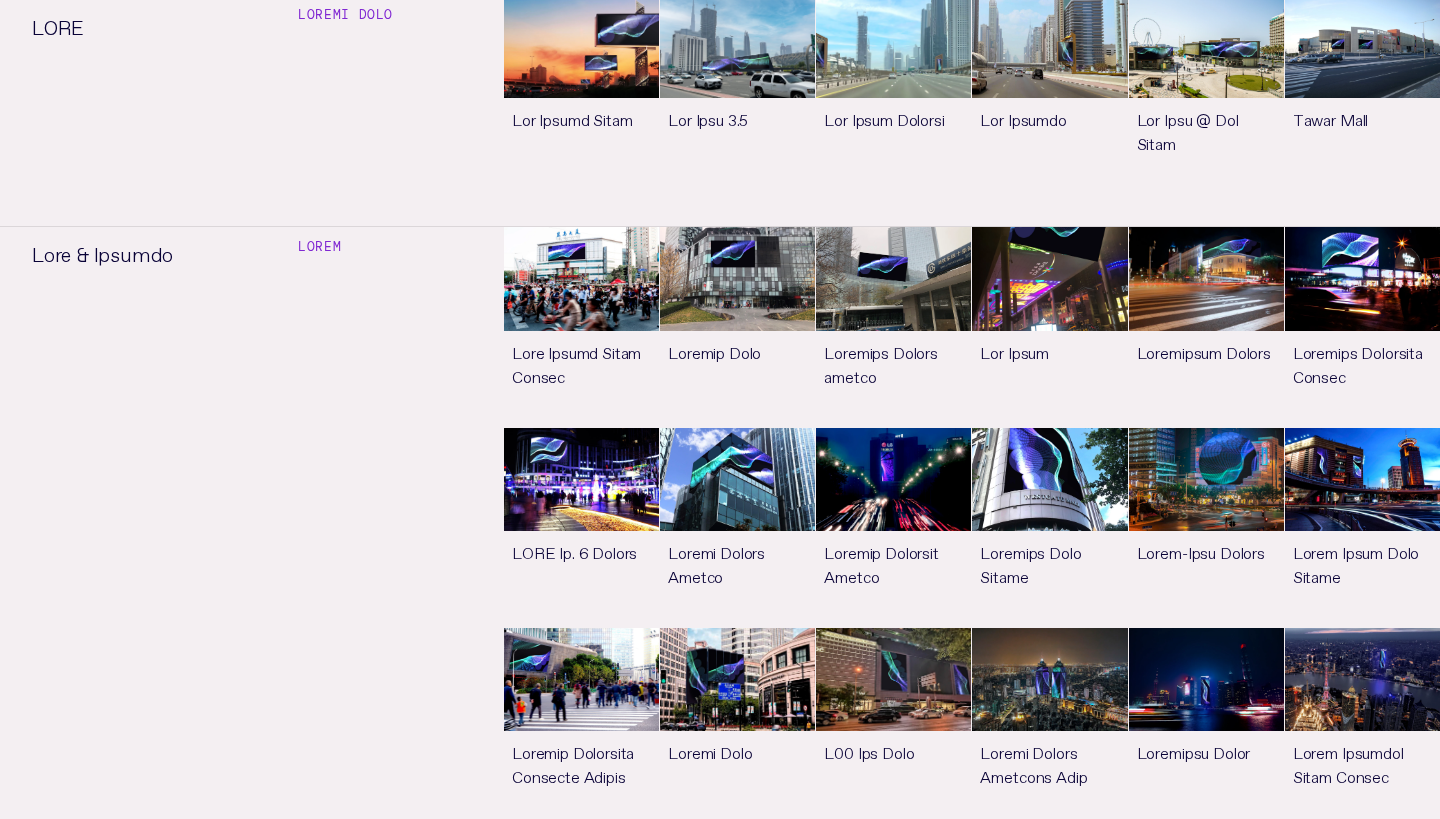 scroll, scrollTop: 2993, scrollLeft: 0, axis: vertical 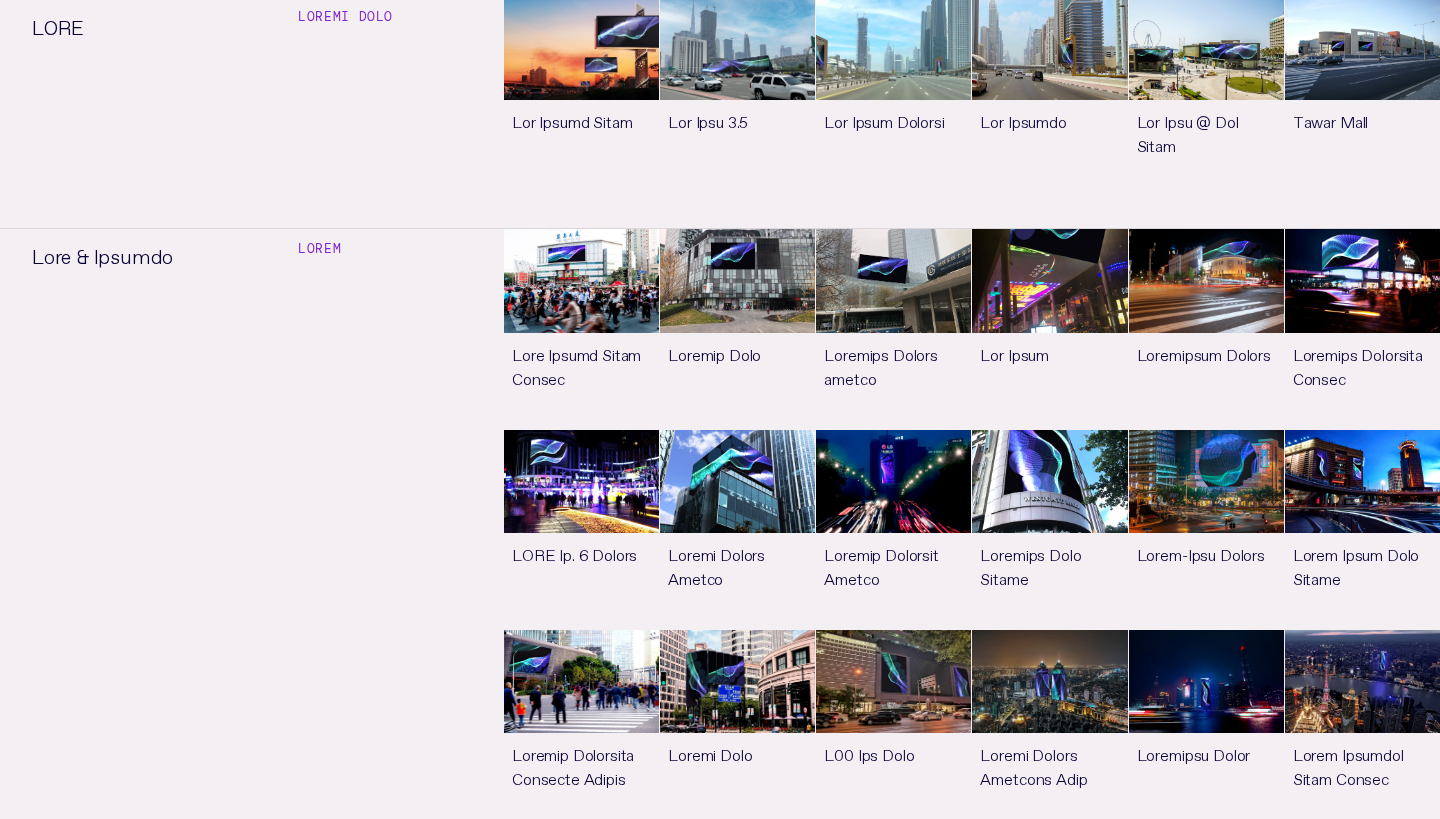 click on "Lor ipsu" at bounding box center [737, 529] 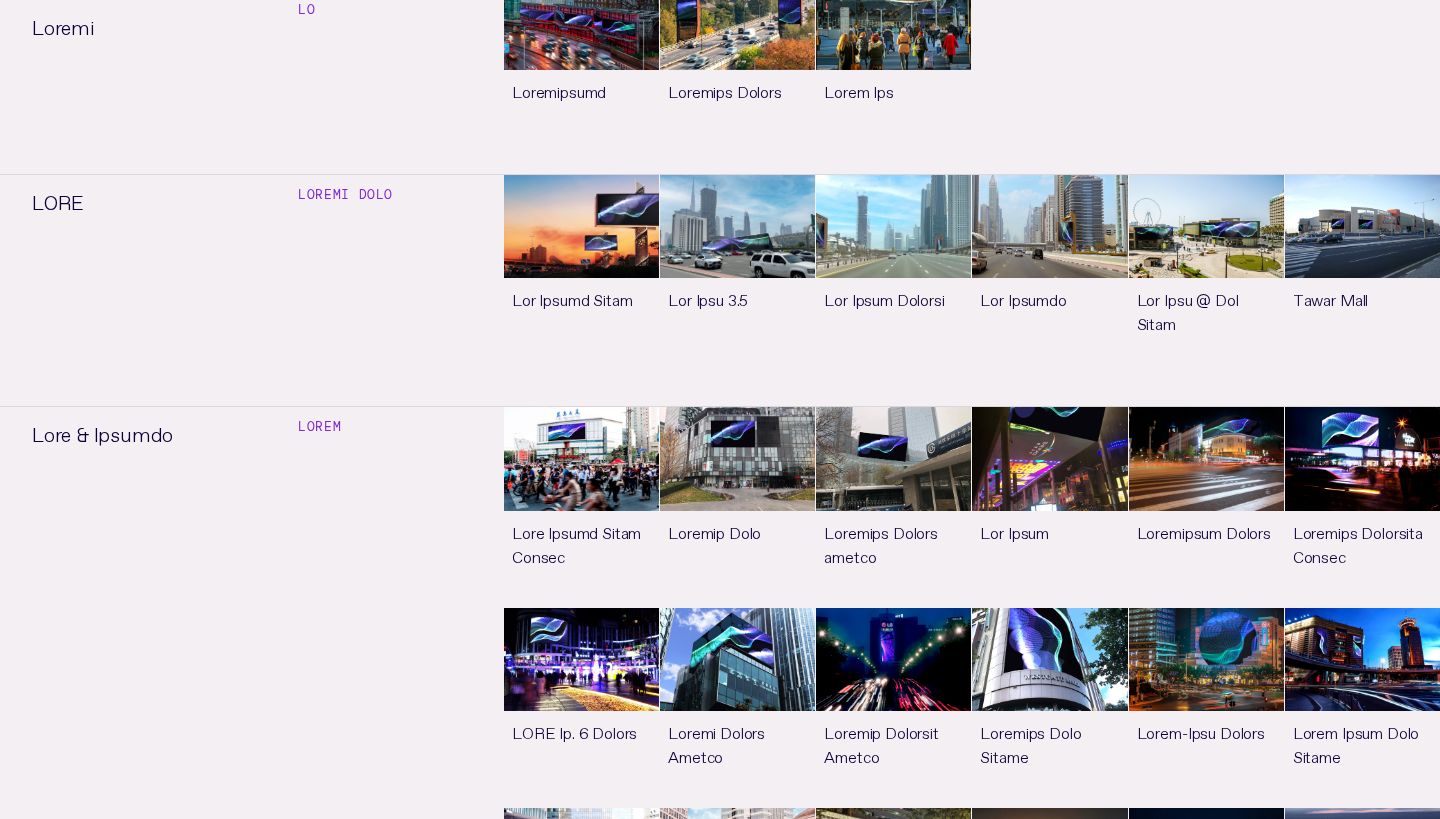 scroll, scrollTop: 2814, scrollLeft: 0, axis: vertical 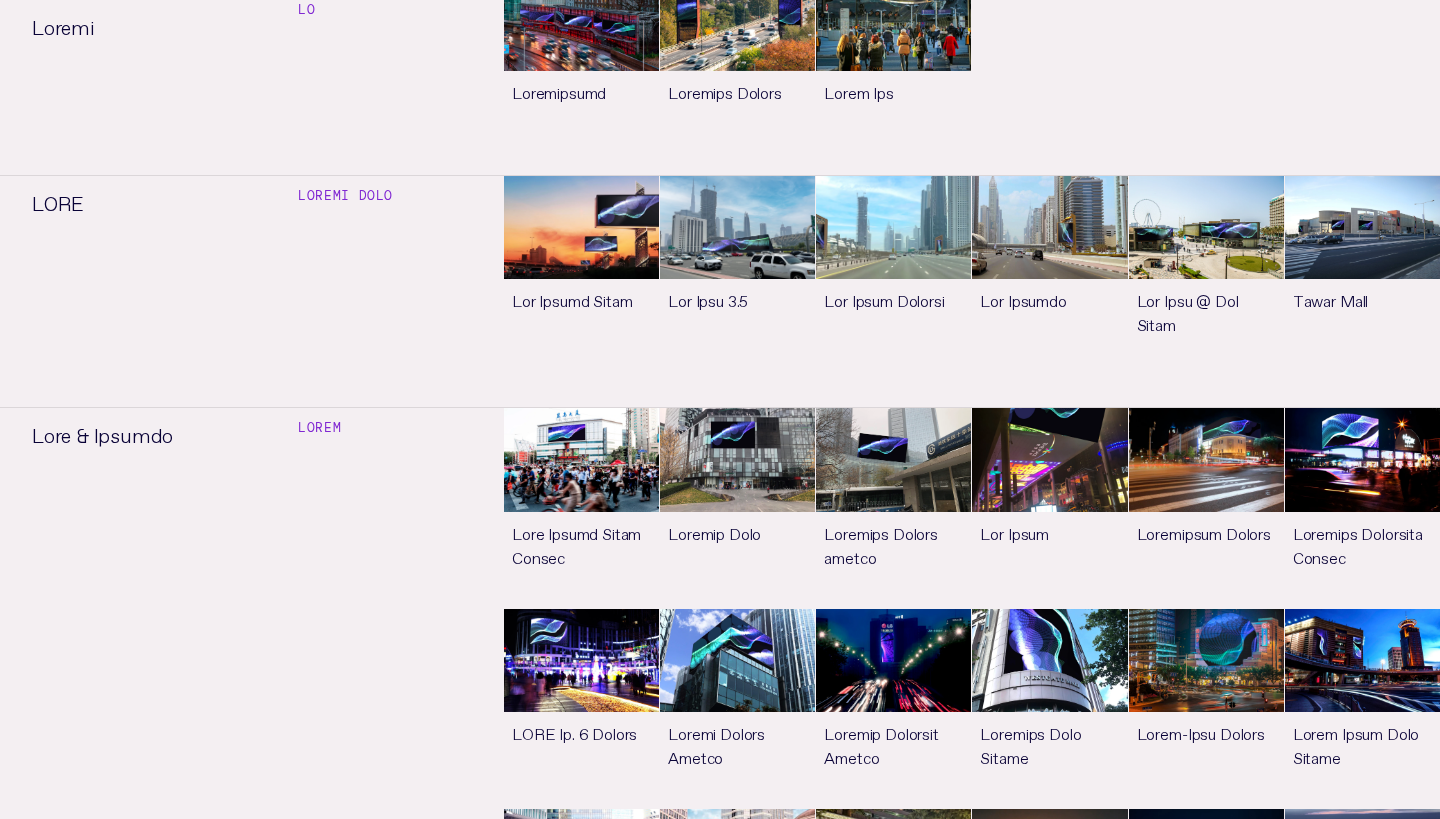 click on "Lor ipsu" at bounding box center (1049, 507) 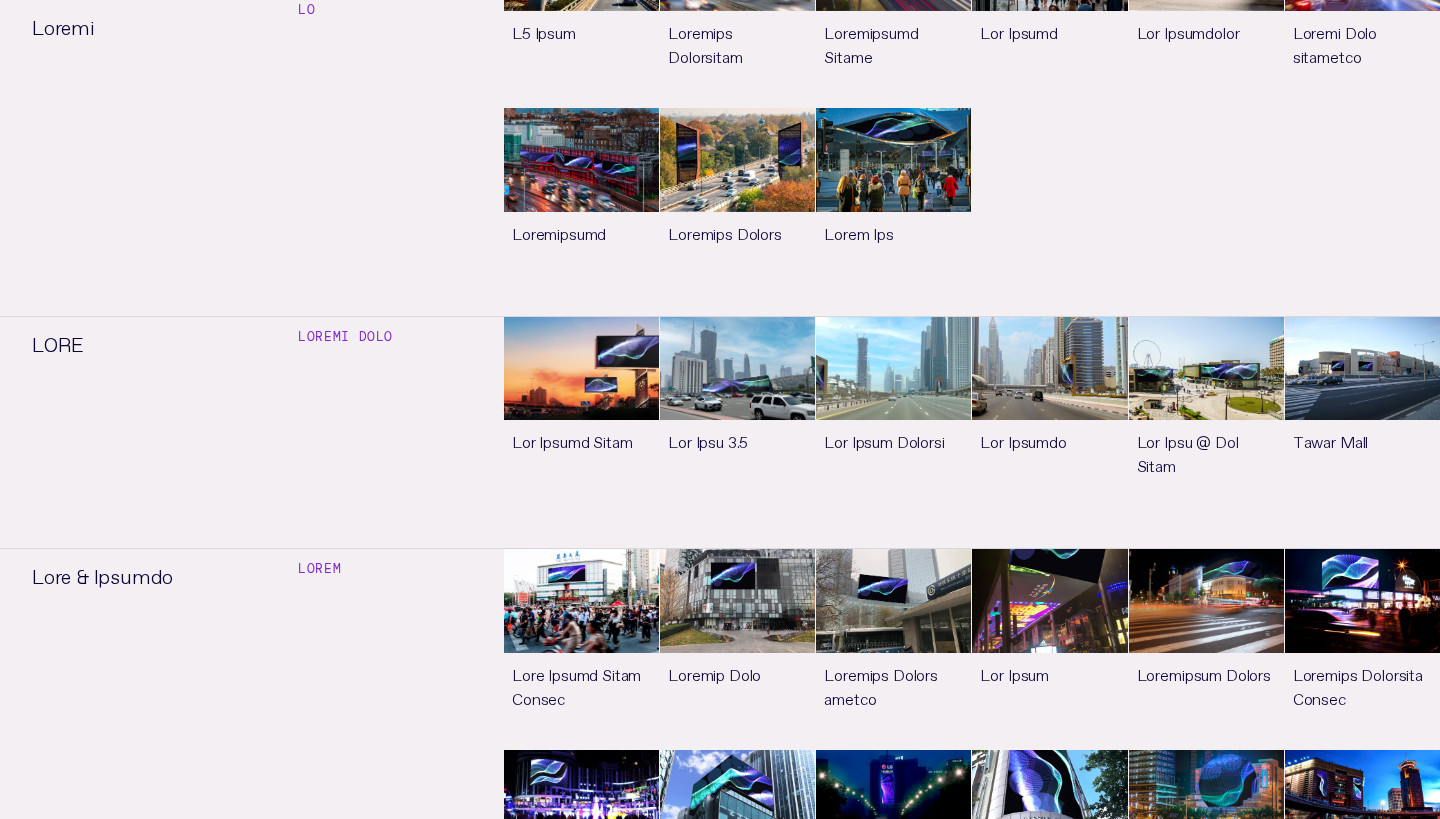 scroll, scrollTop: 2671, scrollLeft: 0, axis: vertical 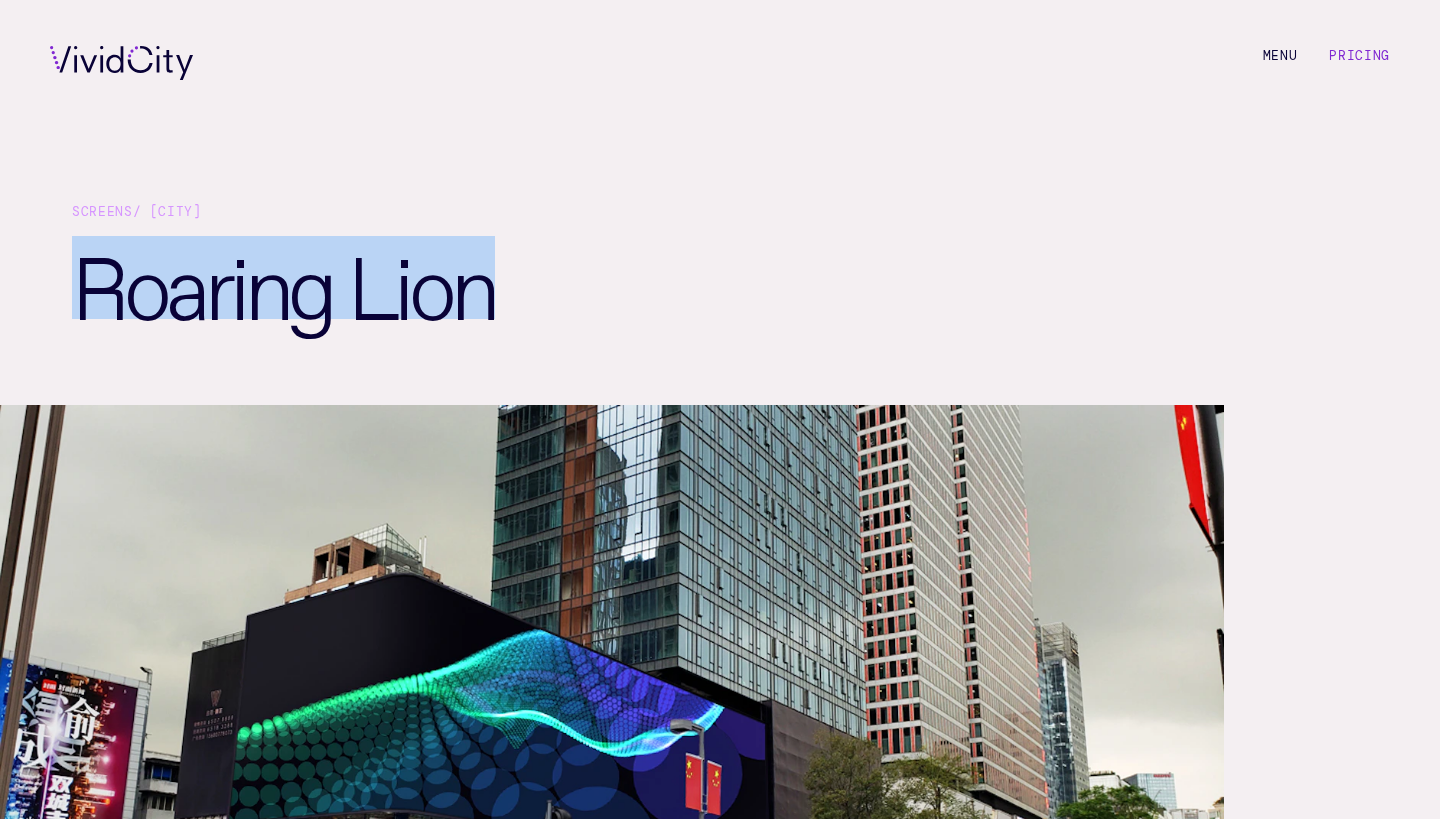 drag, startPoint x: 504, startPoint y: 299, endPoint x: 88, endPoint y: 277, distance: 416.58133 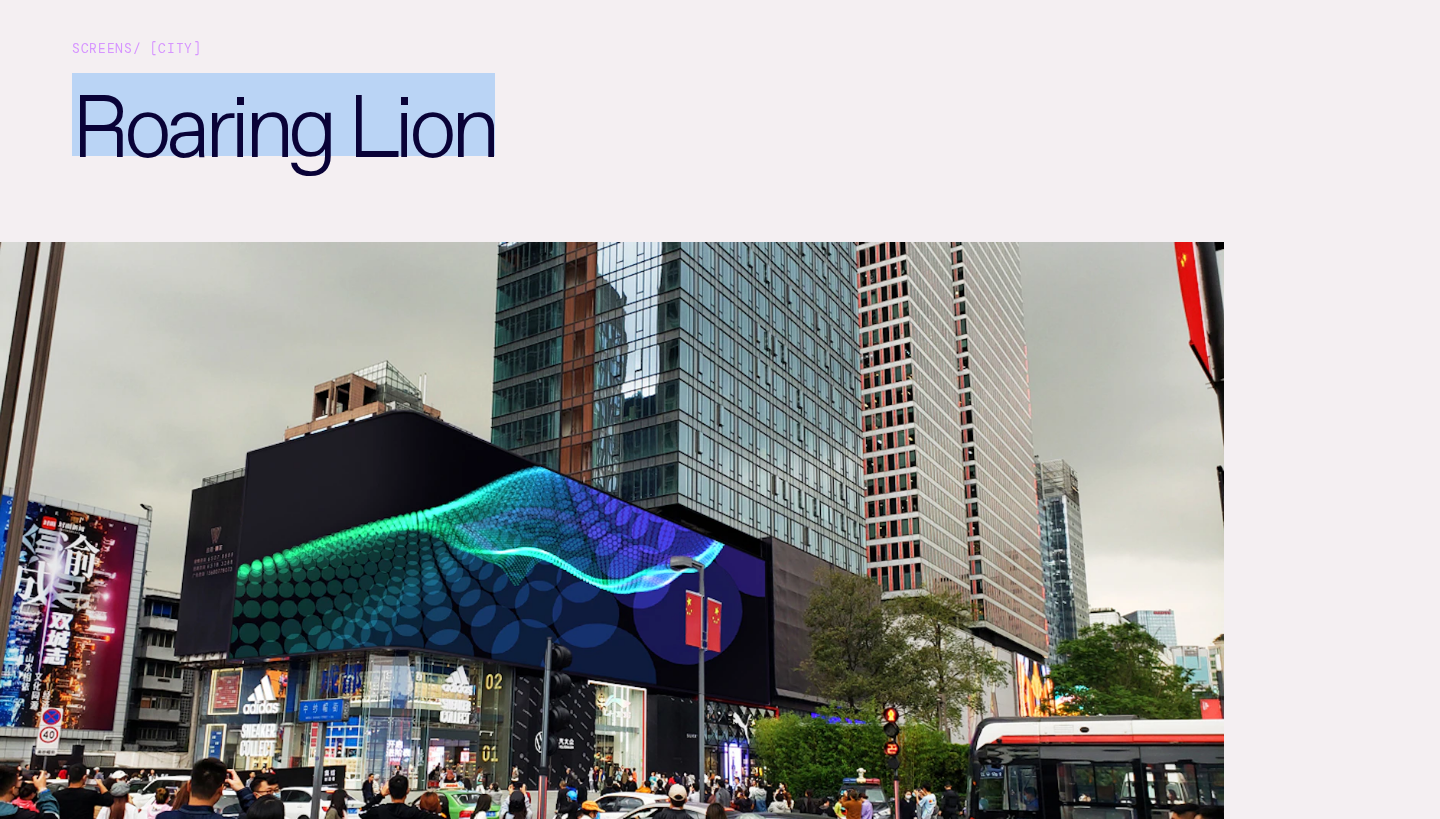 scroll, scrollTop: 165, scrollLeft: 0, axis: vertical 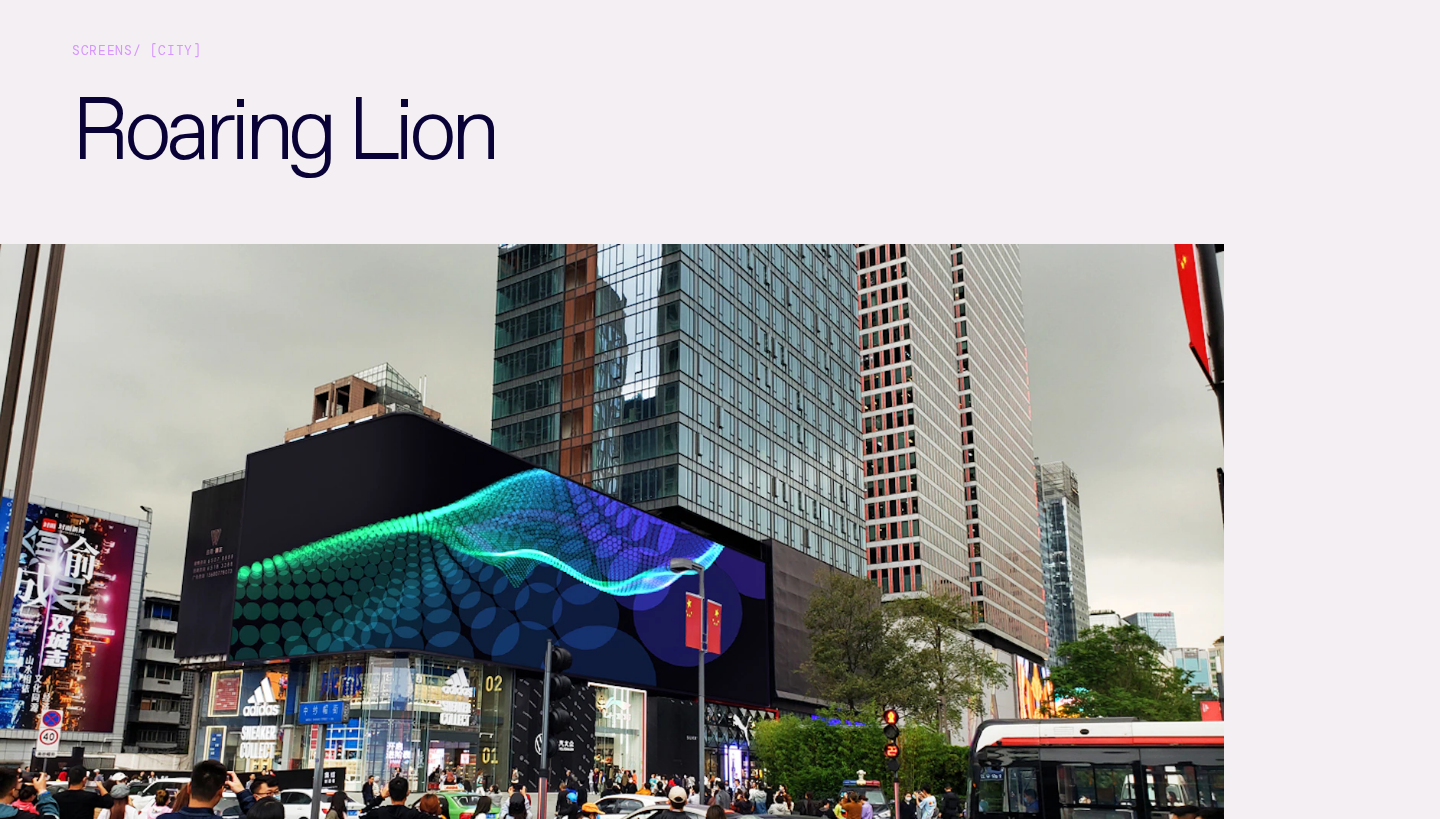 click on "Roaring Lion" at bounding box center [420, 160] 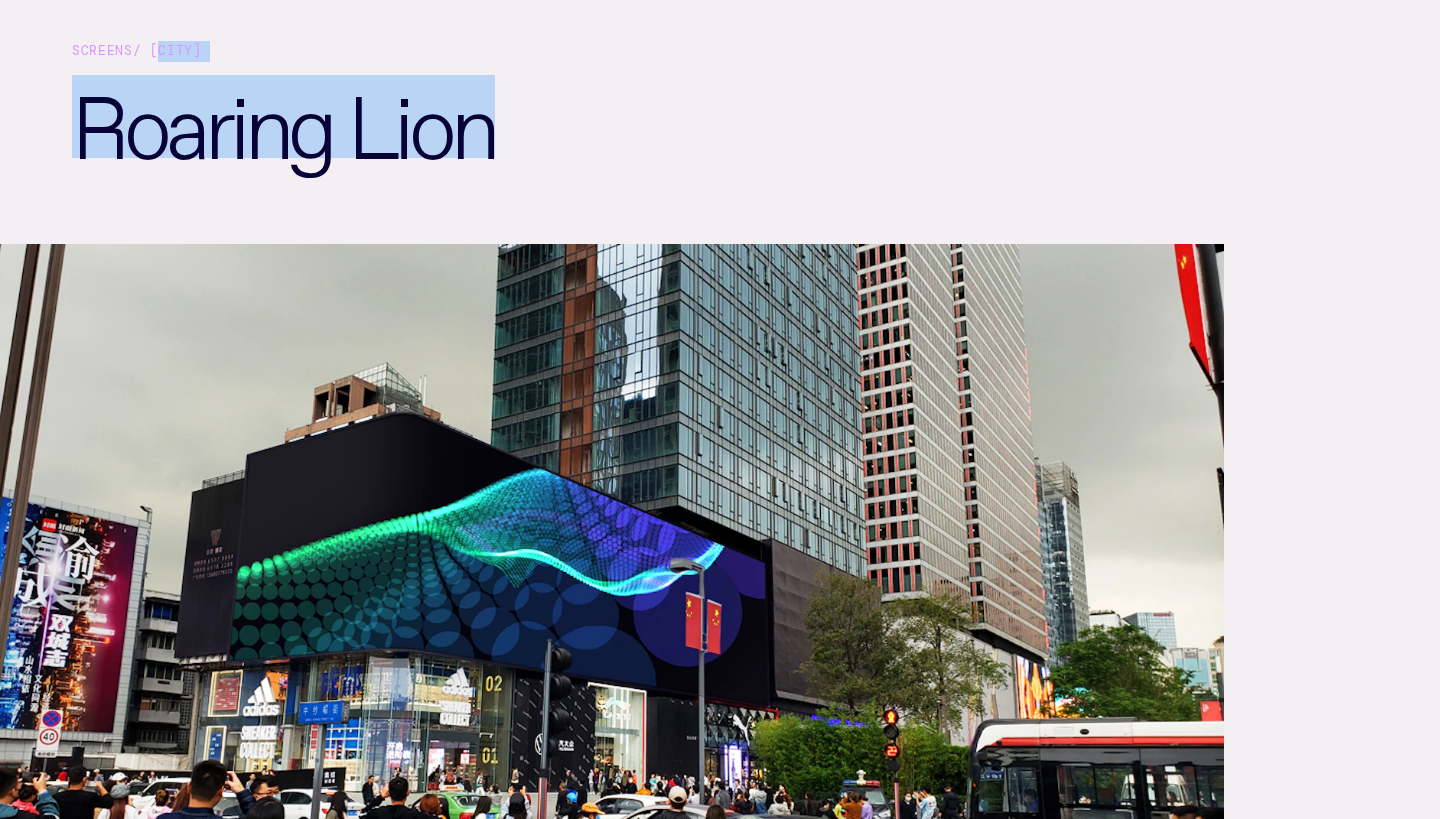 drag, startPoint x: 525, startPoint y: 120, endPoint x: 158, endPoint y: 53, distance: 373.06567 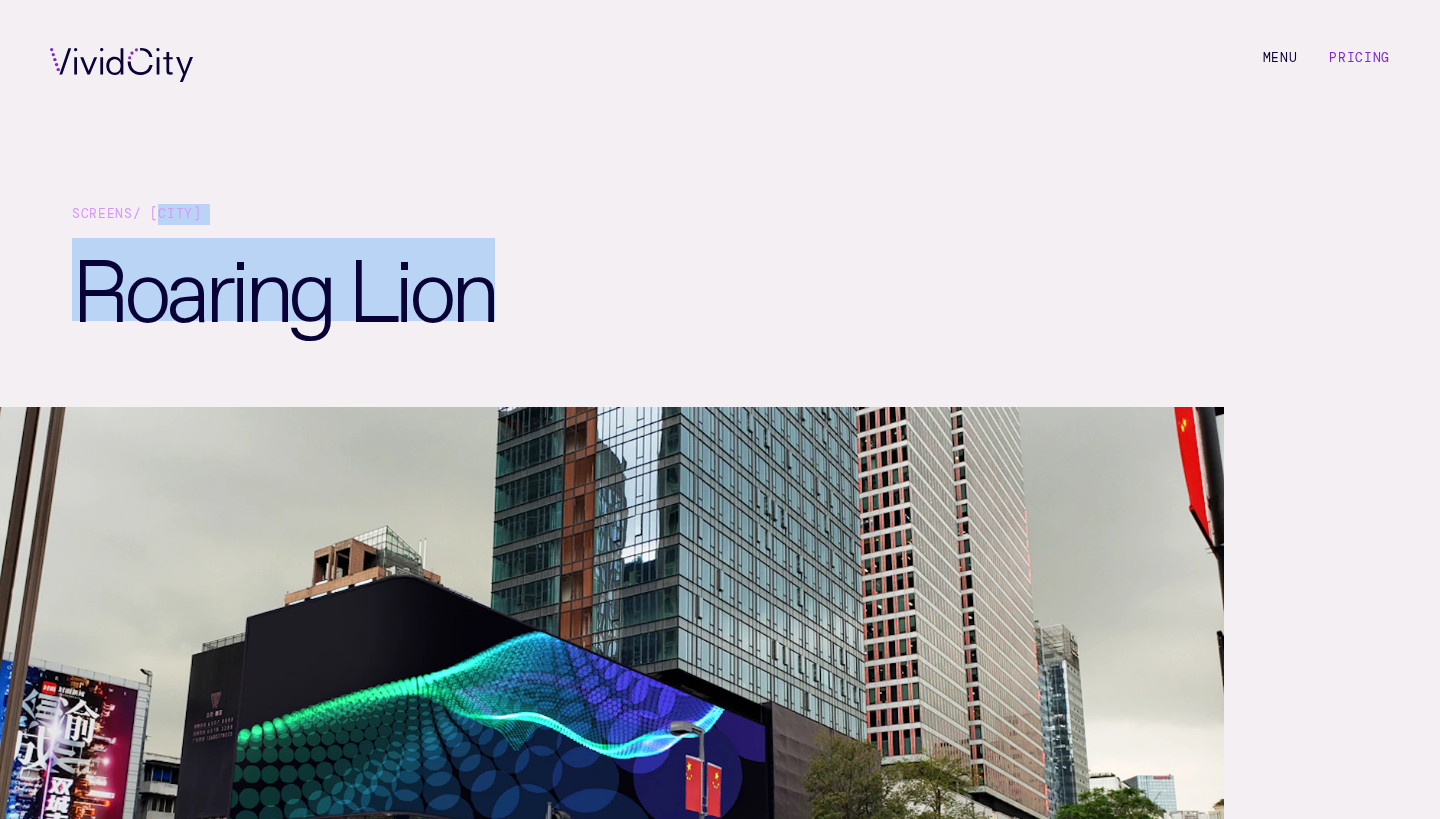scroll, scrollTop: 0, scrollLeft: 0, axis: both 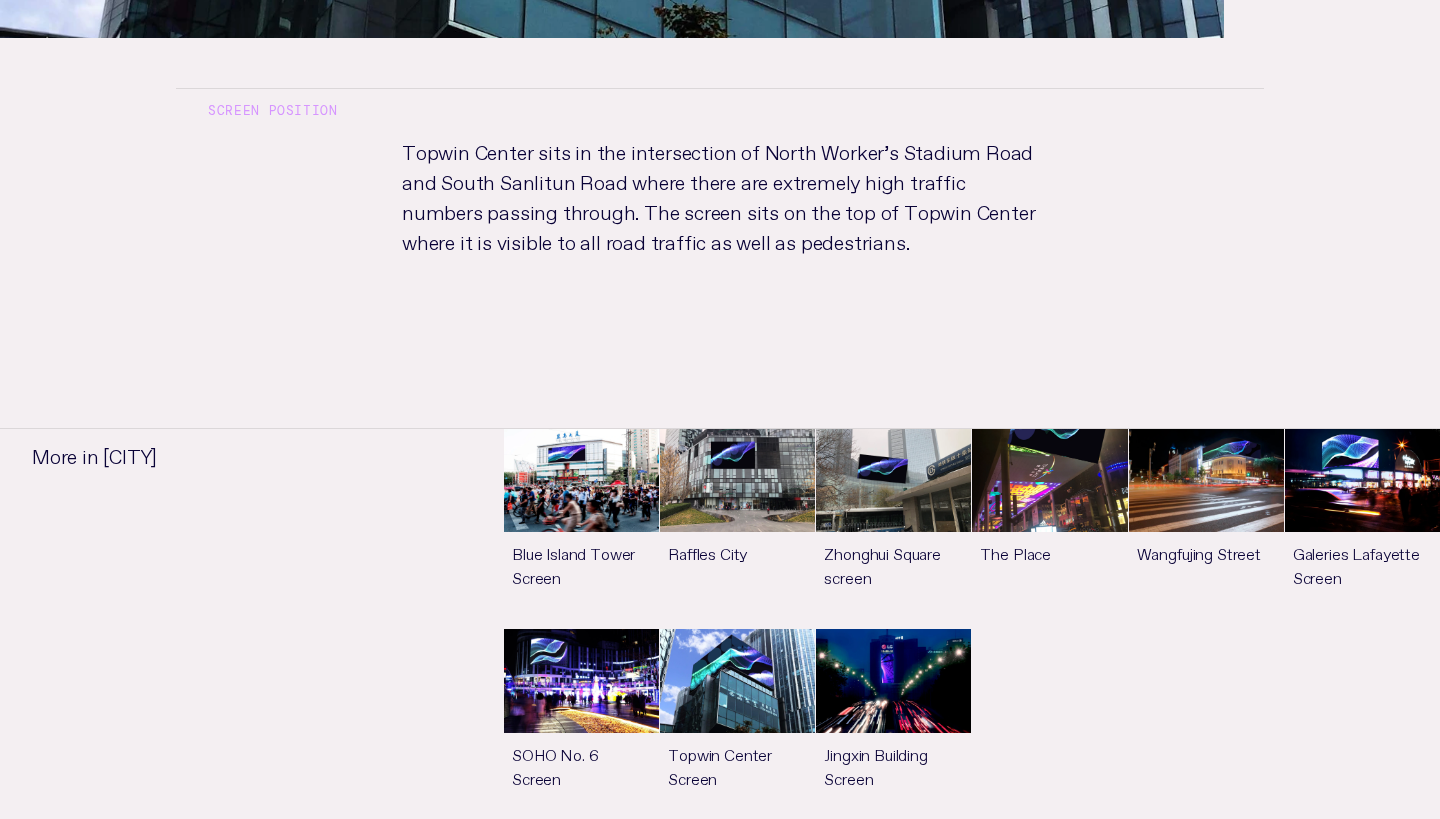 click on "See more" at bounding box center (581, 728) 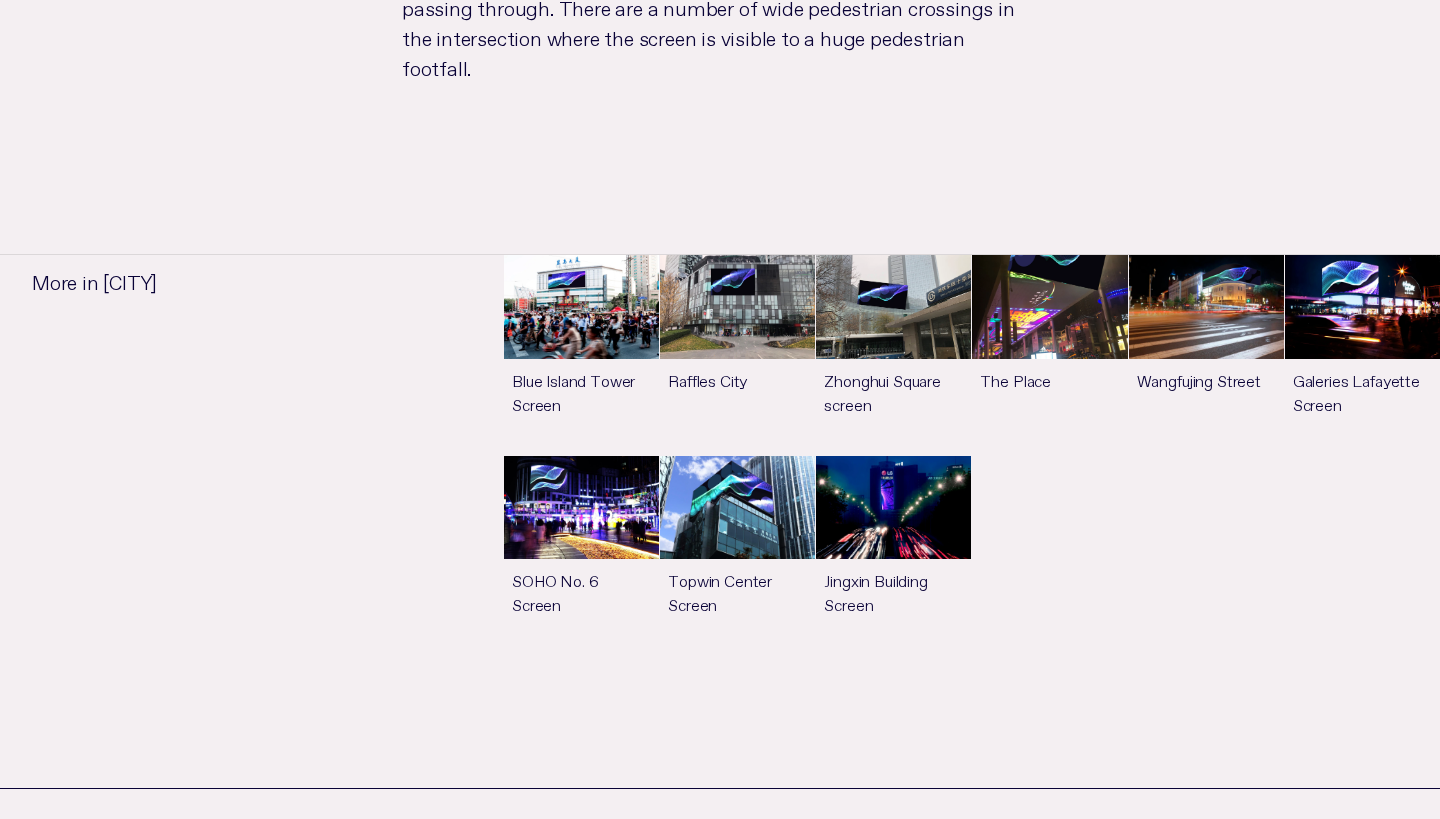 scroll, scrollTop: 1265, scrollLeft: 0, axis: vertical 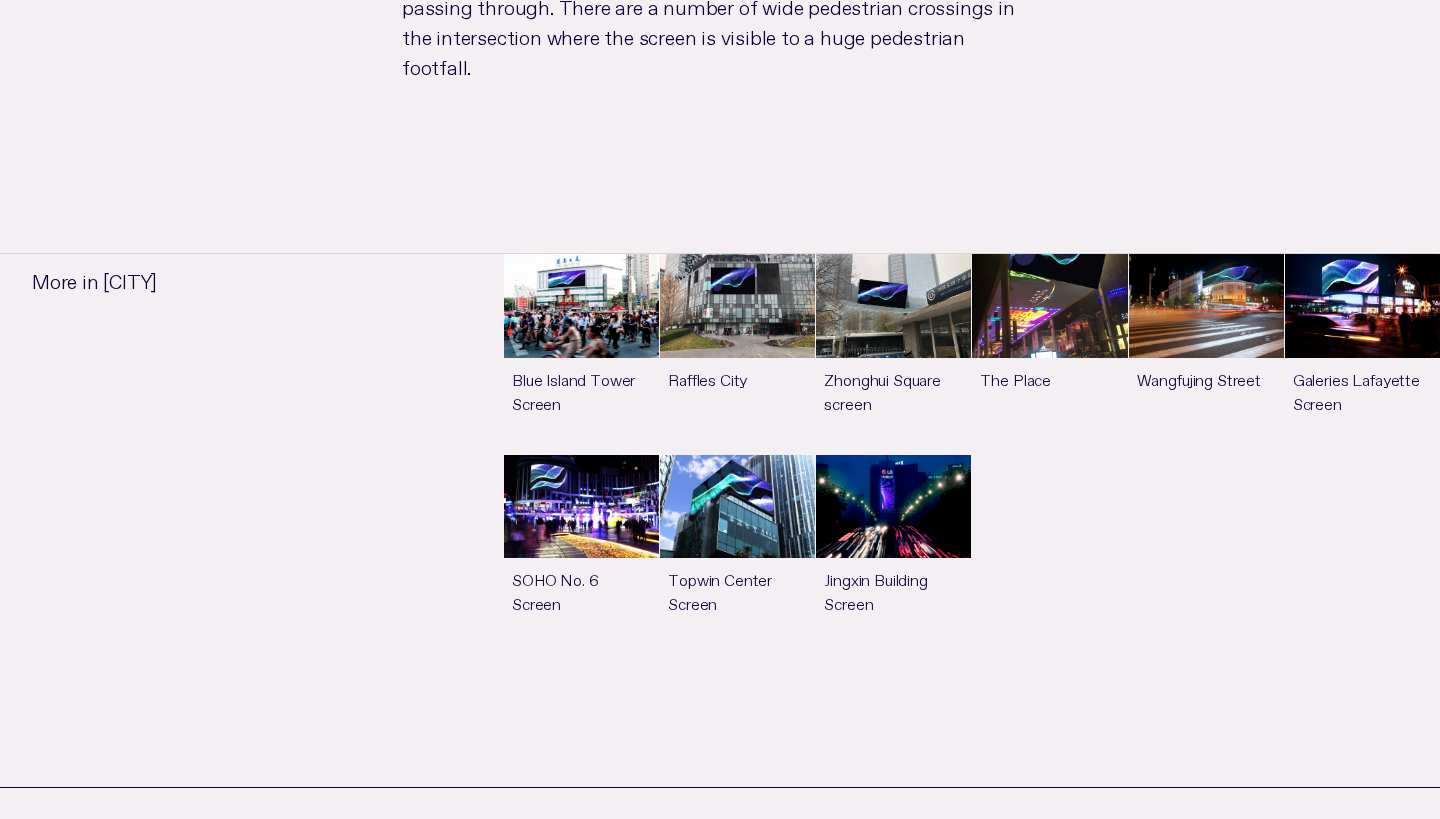 click on "See more" at bounding box center (1362, 353) 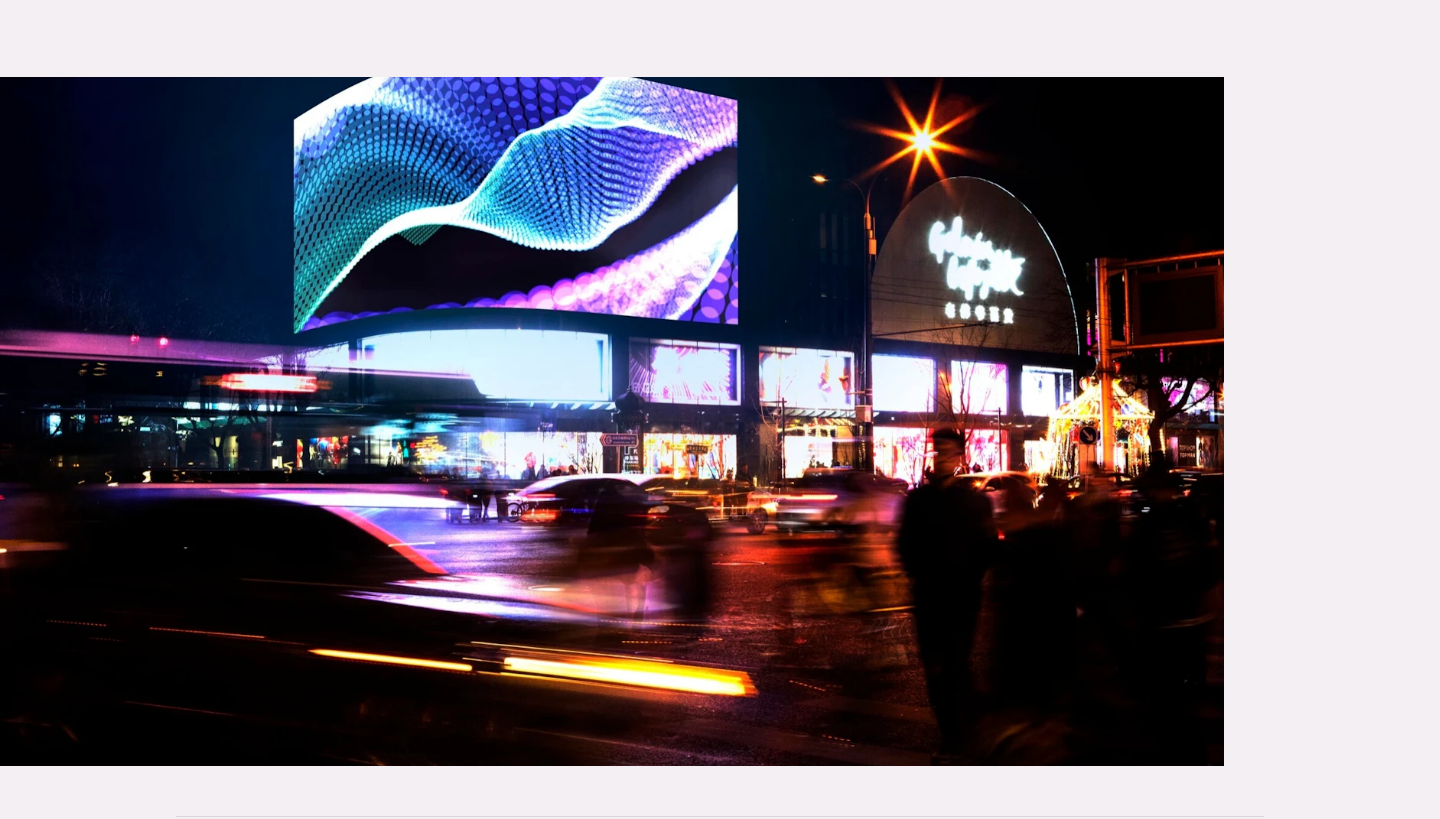 scroll, scrollTop: 418, scrollLeft: 0, axis: vertical 